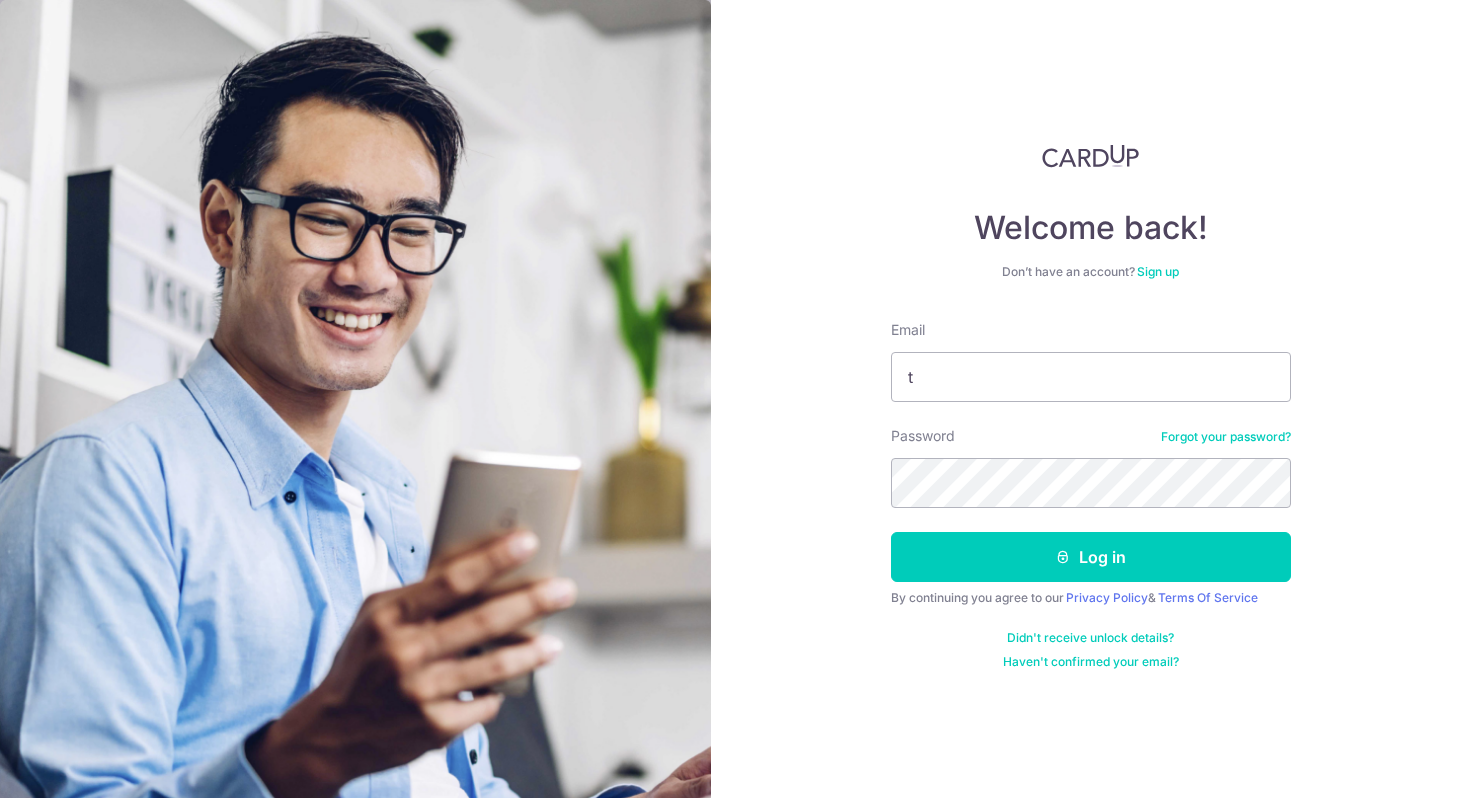scroll, scrollTop: 0, scrollLeft: 0, axis: both 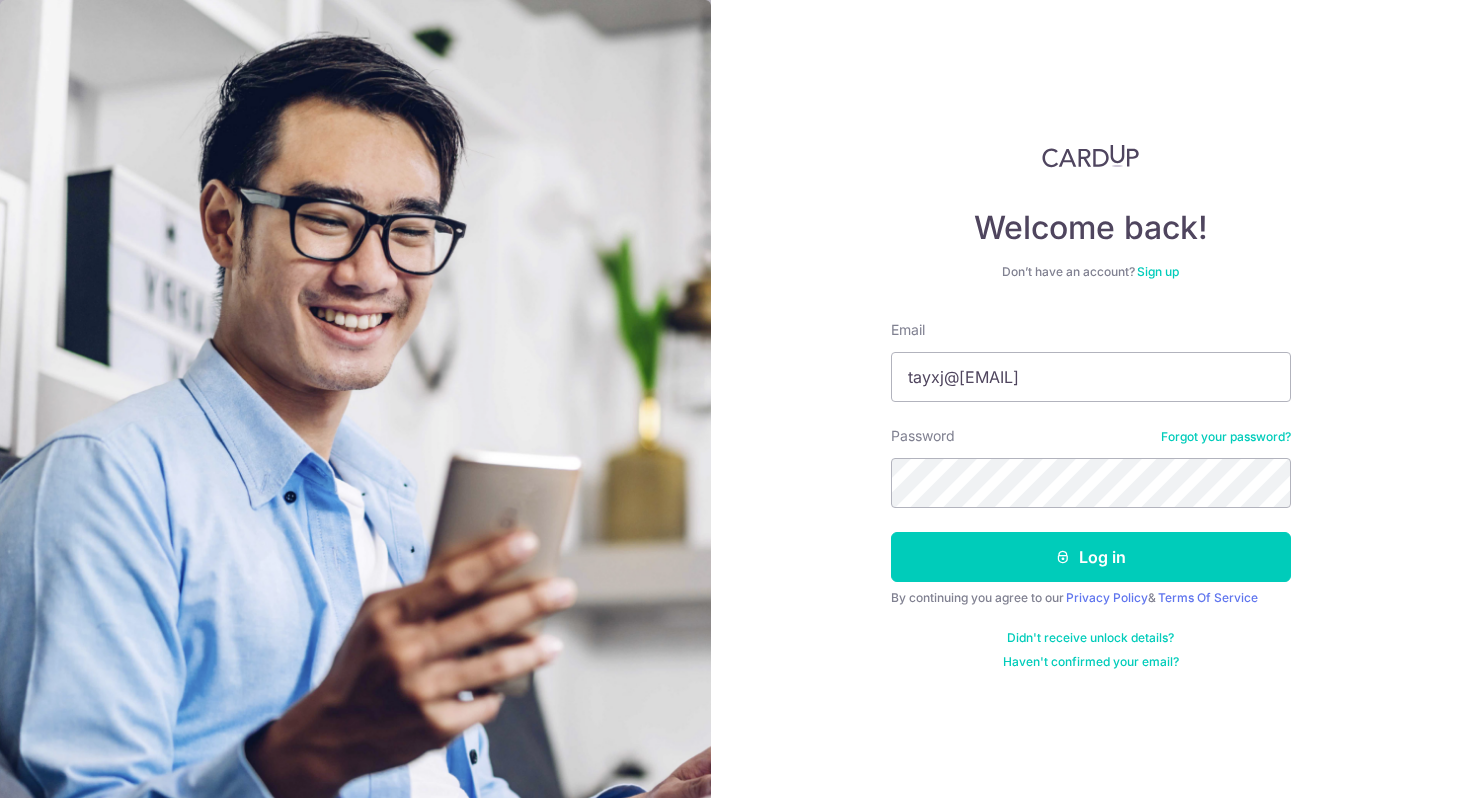 type on "tayxj@[EMAIL]" 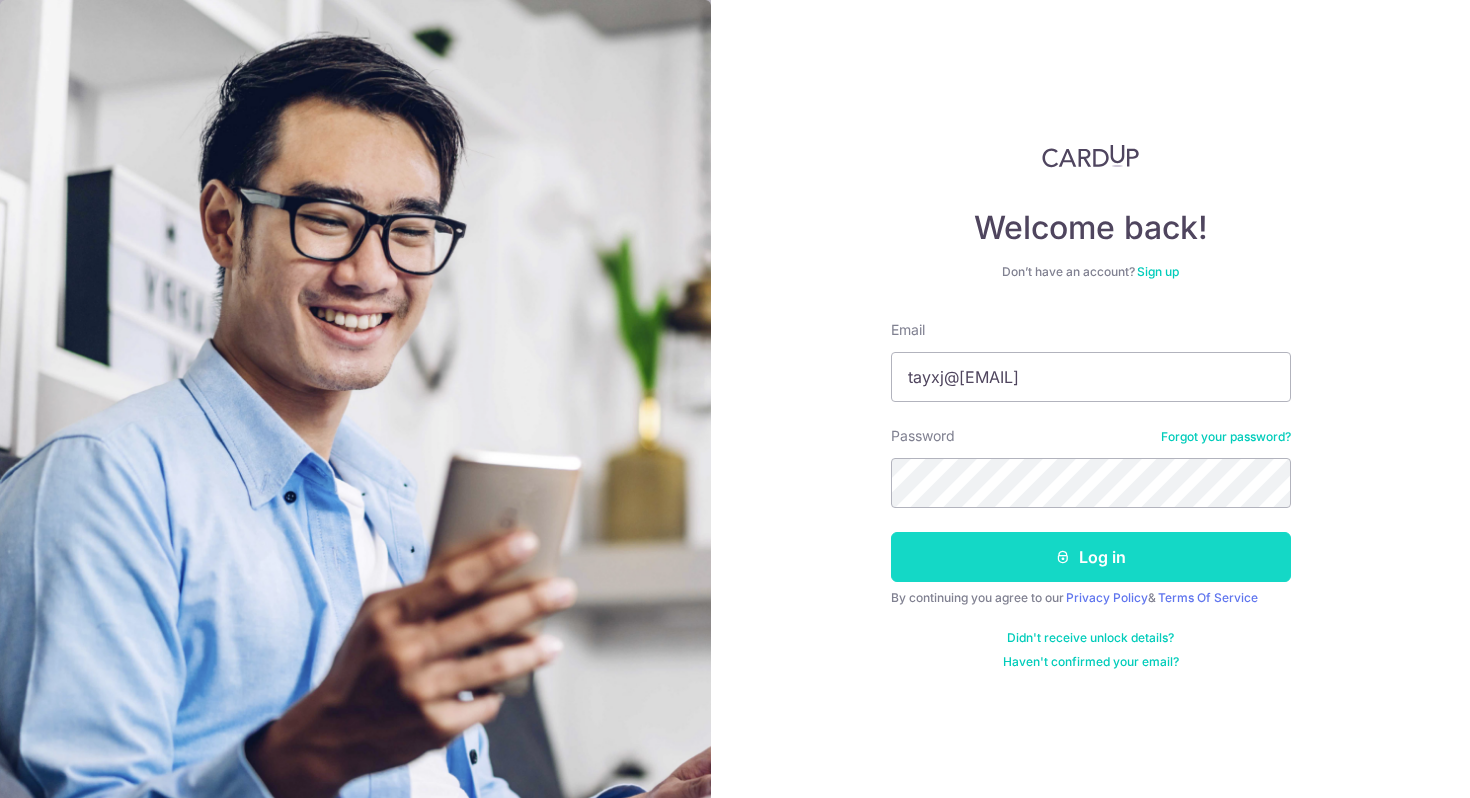 click on "Log in" at bounding box center [1091, 557] 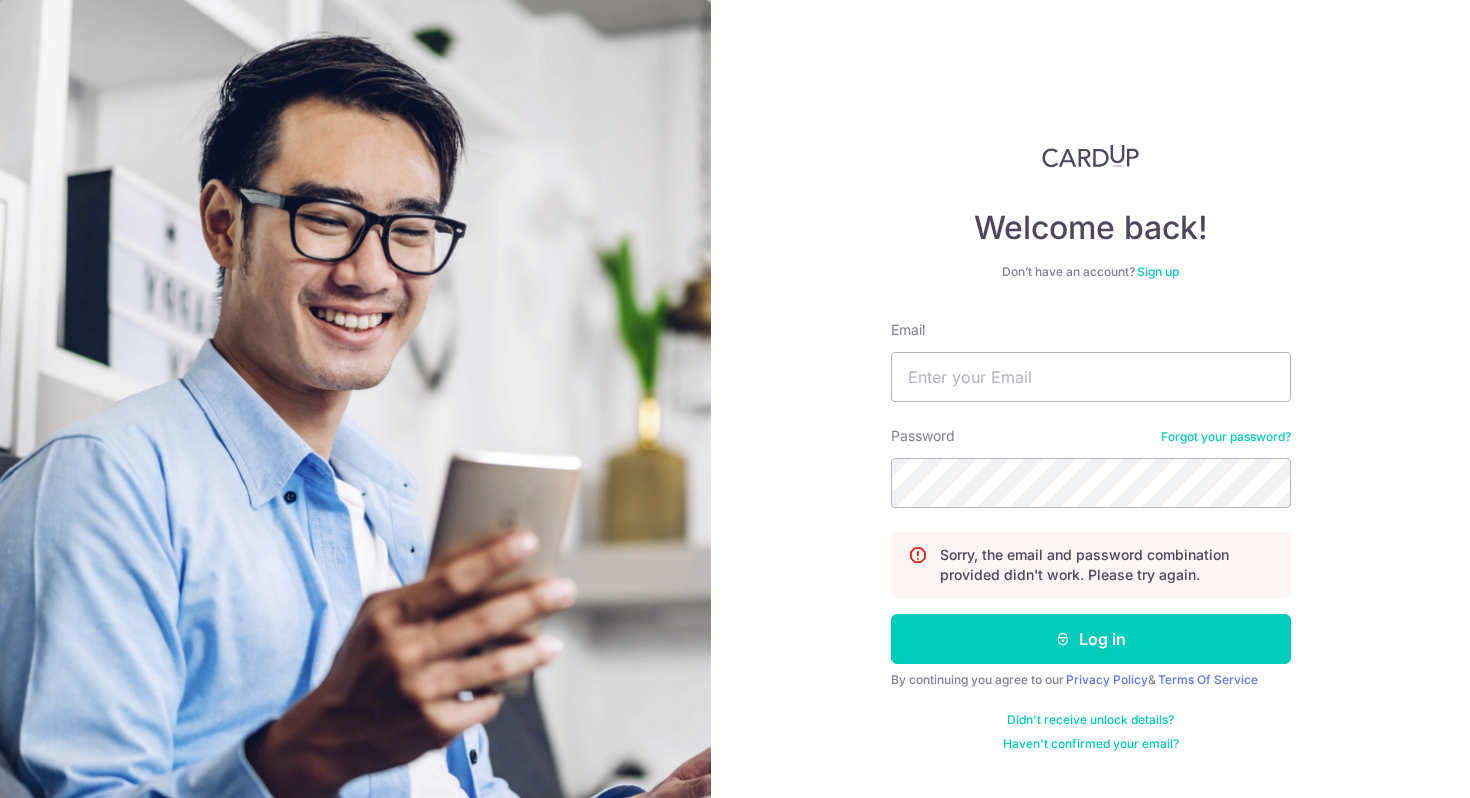 scroll, scrollTop: 0, scrollLeft: 0, axis: both 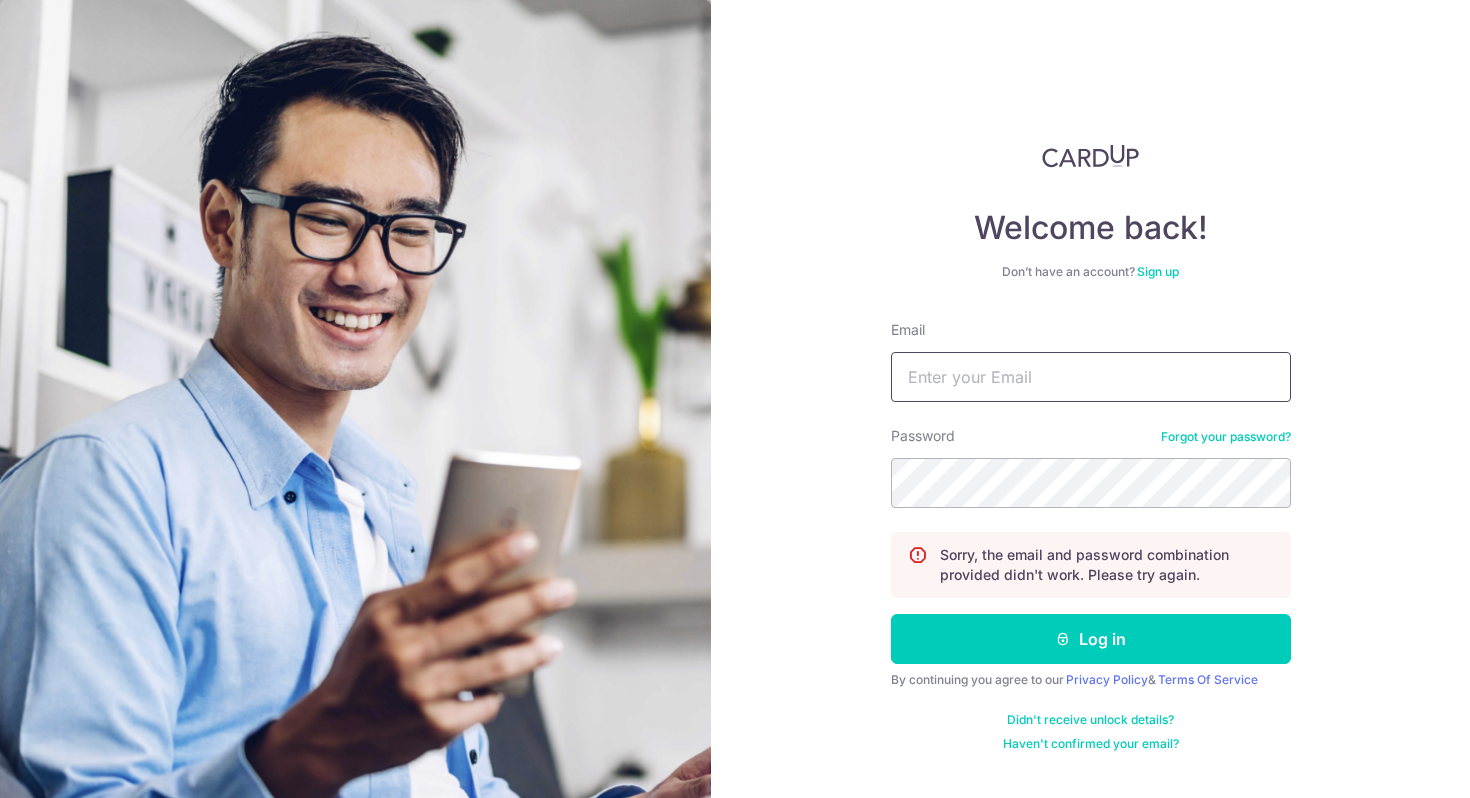 click on "Email" at bounding box center [1091, 377] 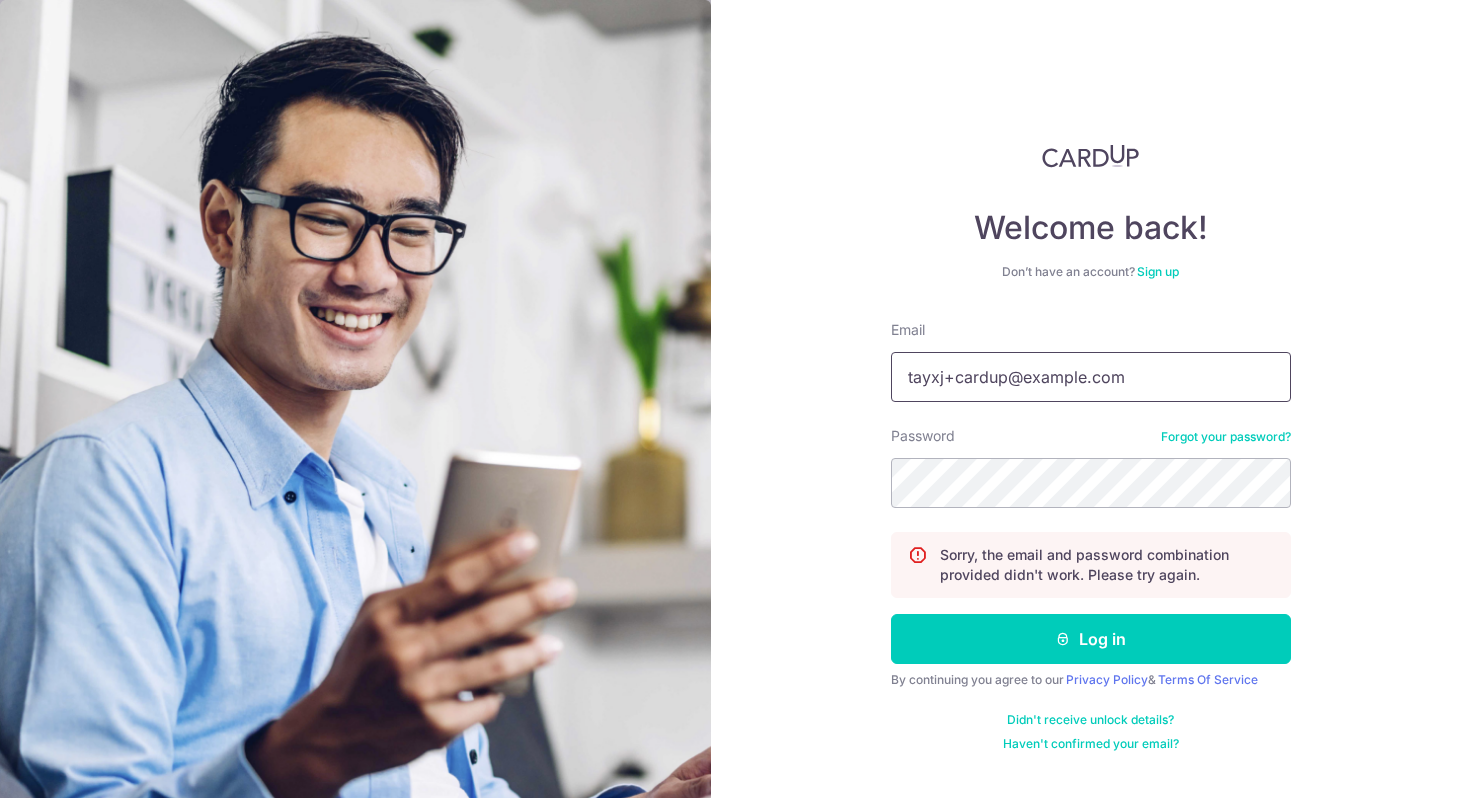 type on "tayxj+cardup@hotmail.com" 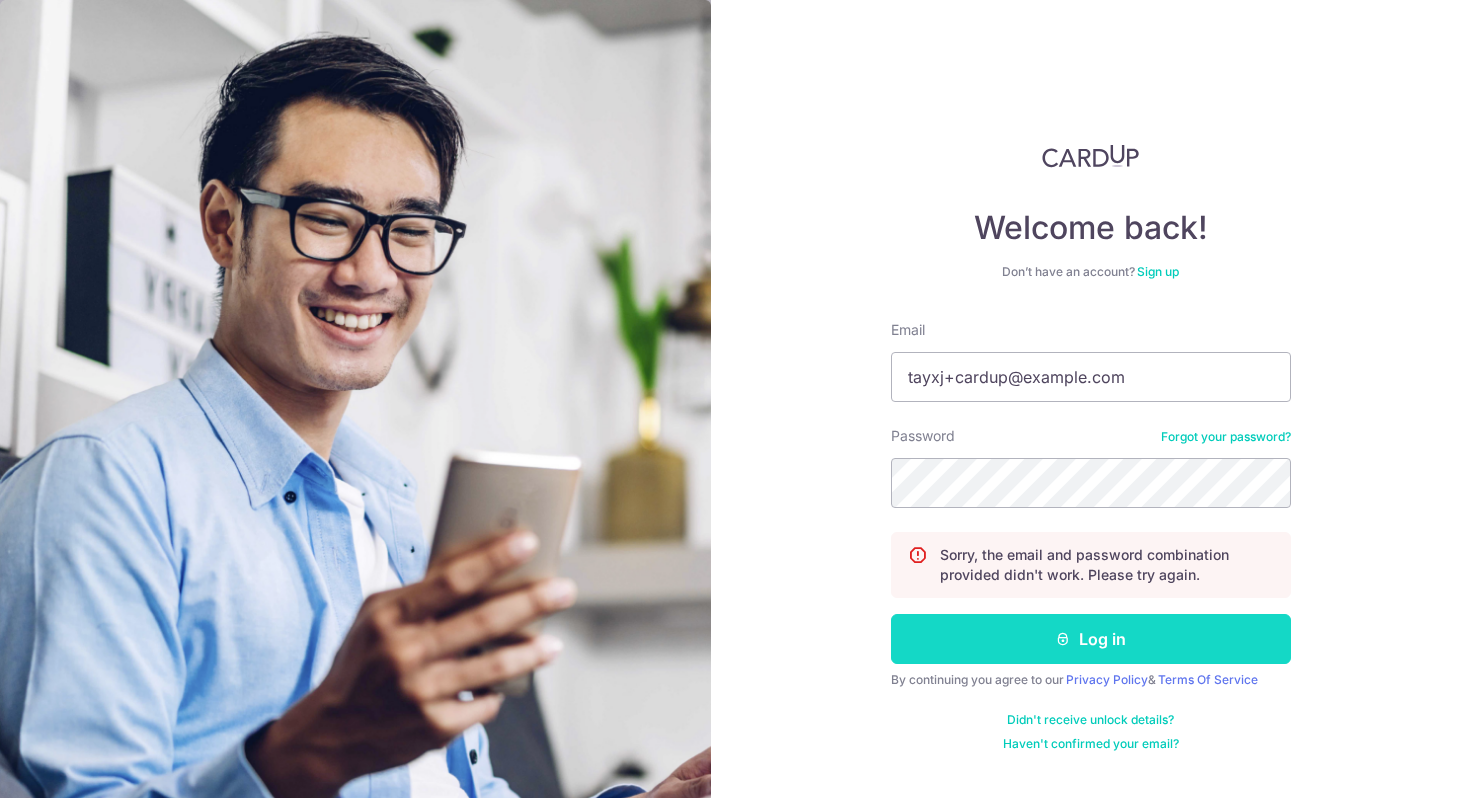 click on "Log in" at bounding box center (1091, 639) 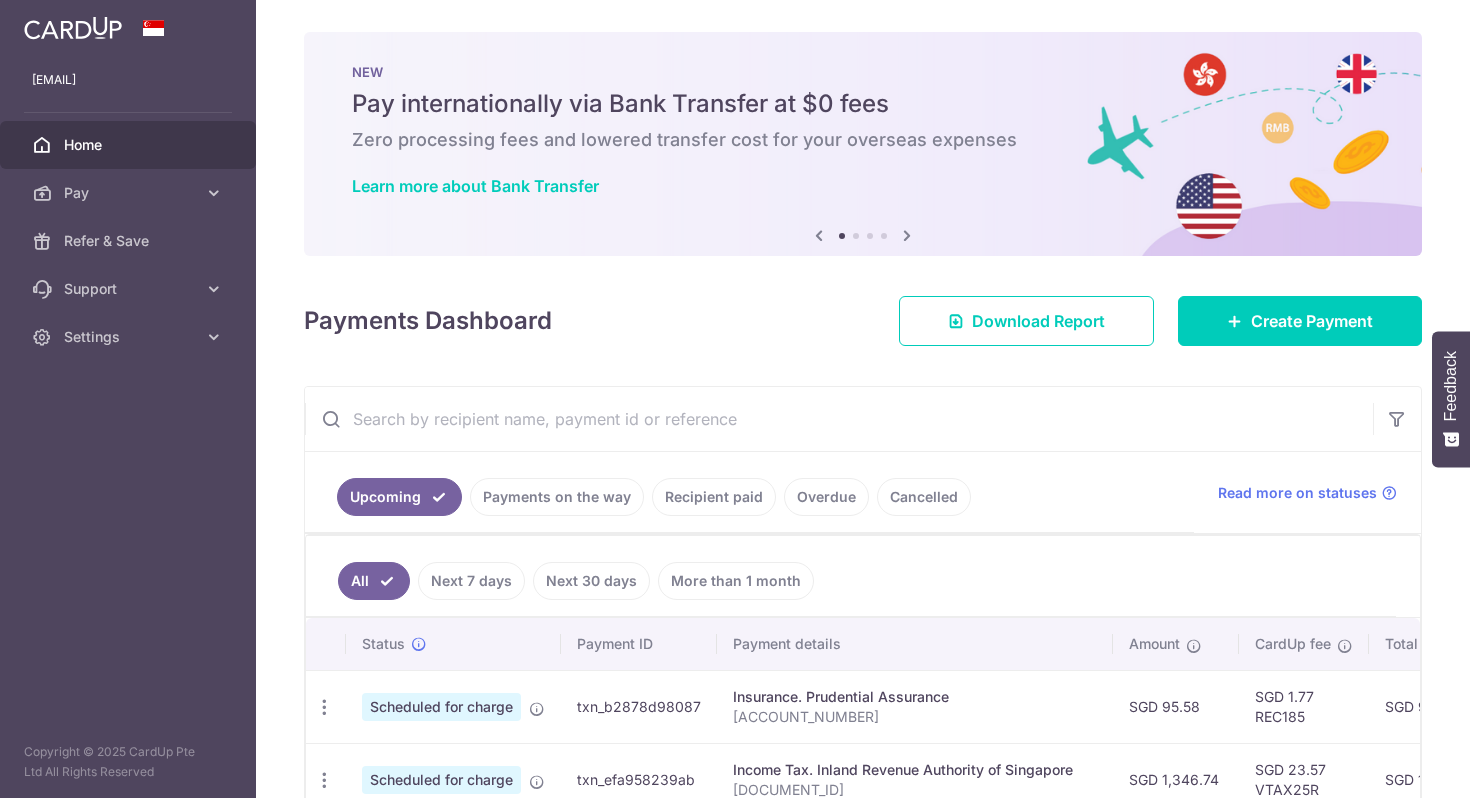 scroll, scrollTop: 0, scrollLeft: 0, axis: both 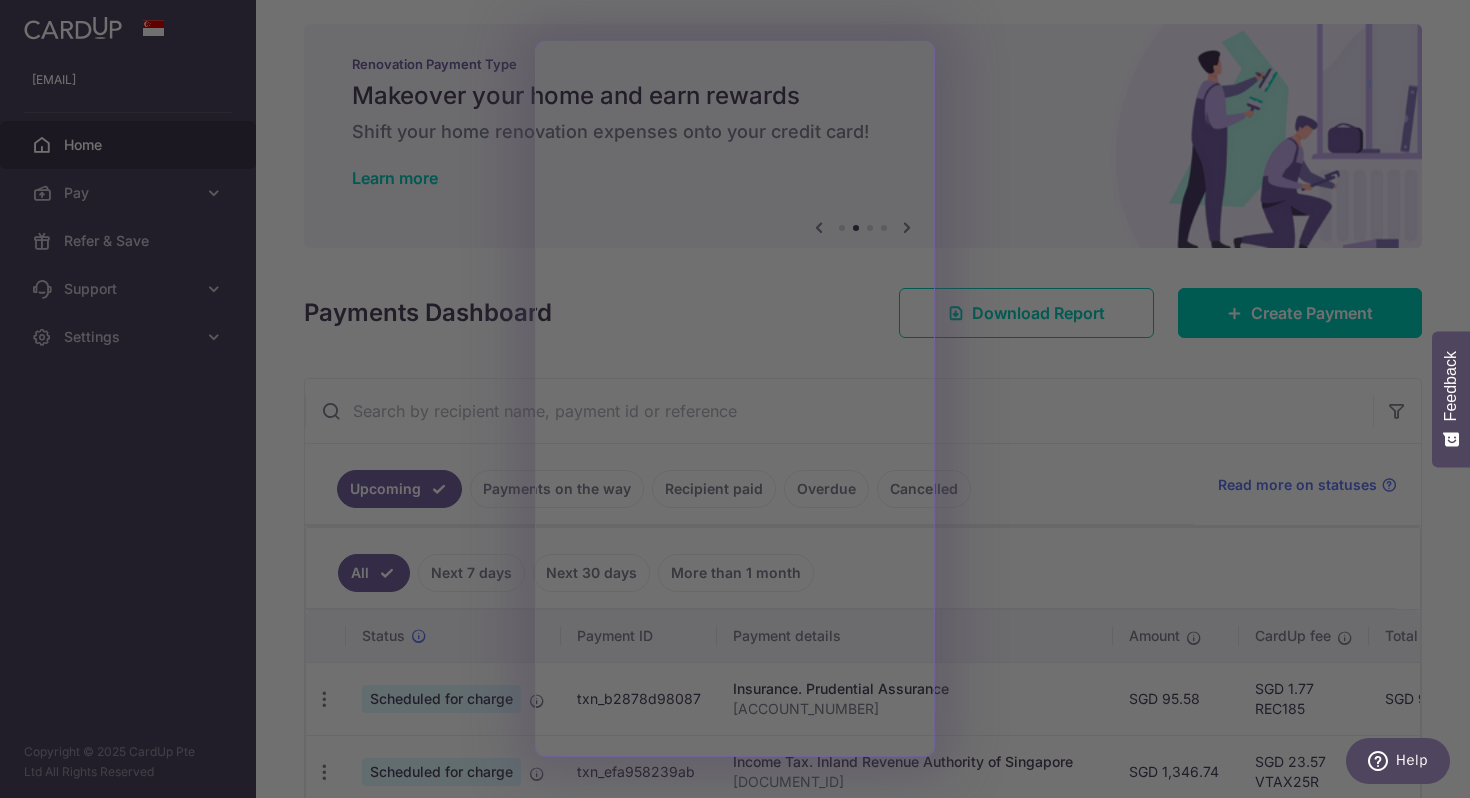 click at bounding box center (742, 403) 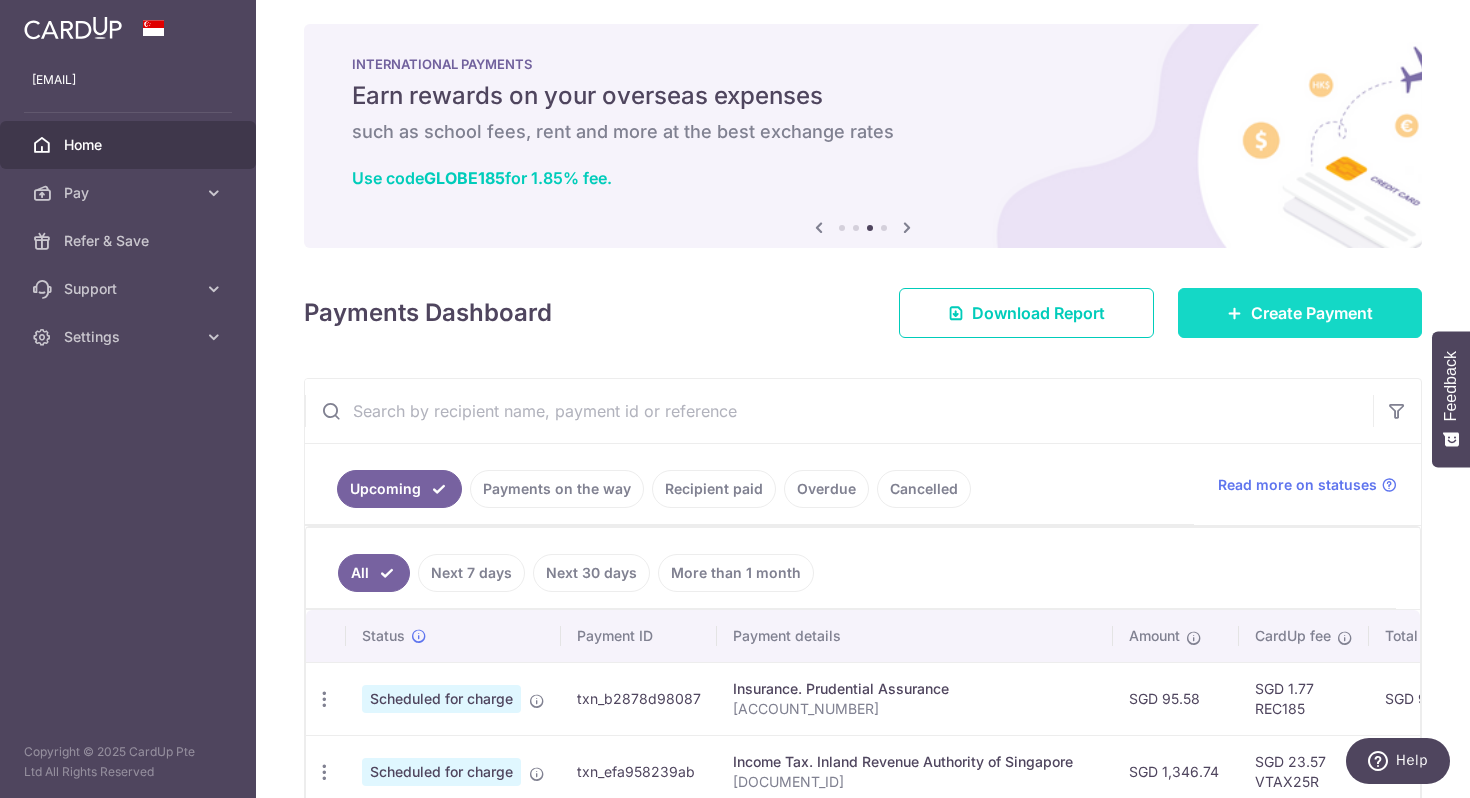 click on "Create Payment" at bounding box center [1312, 313] 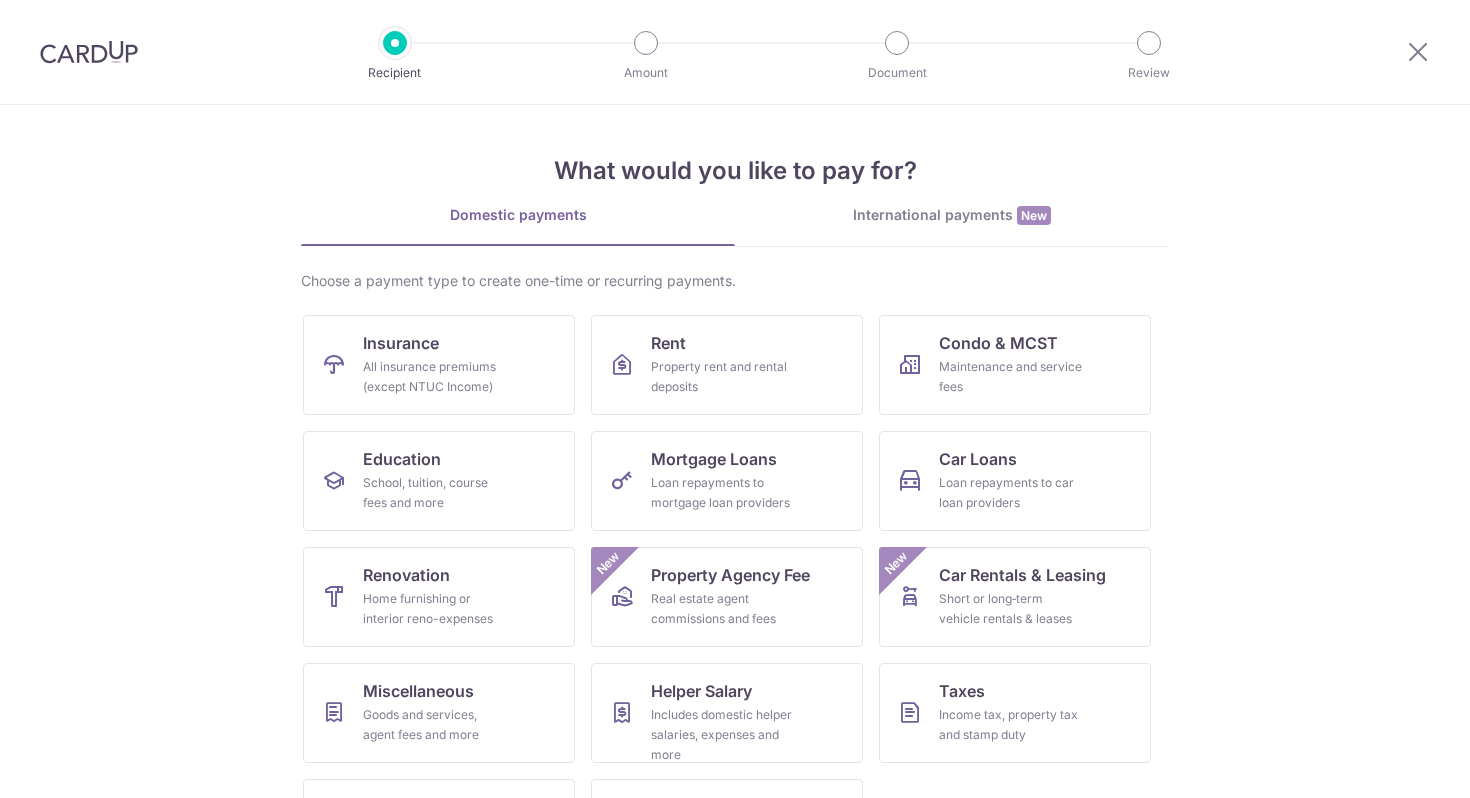 scroll, scrollTop: 0, scrollLeft: 0, axis: both 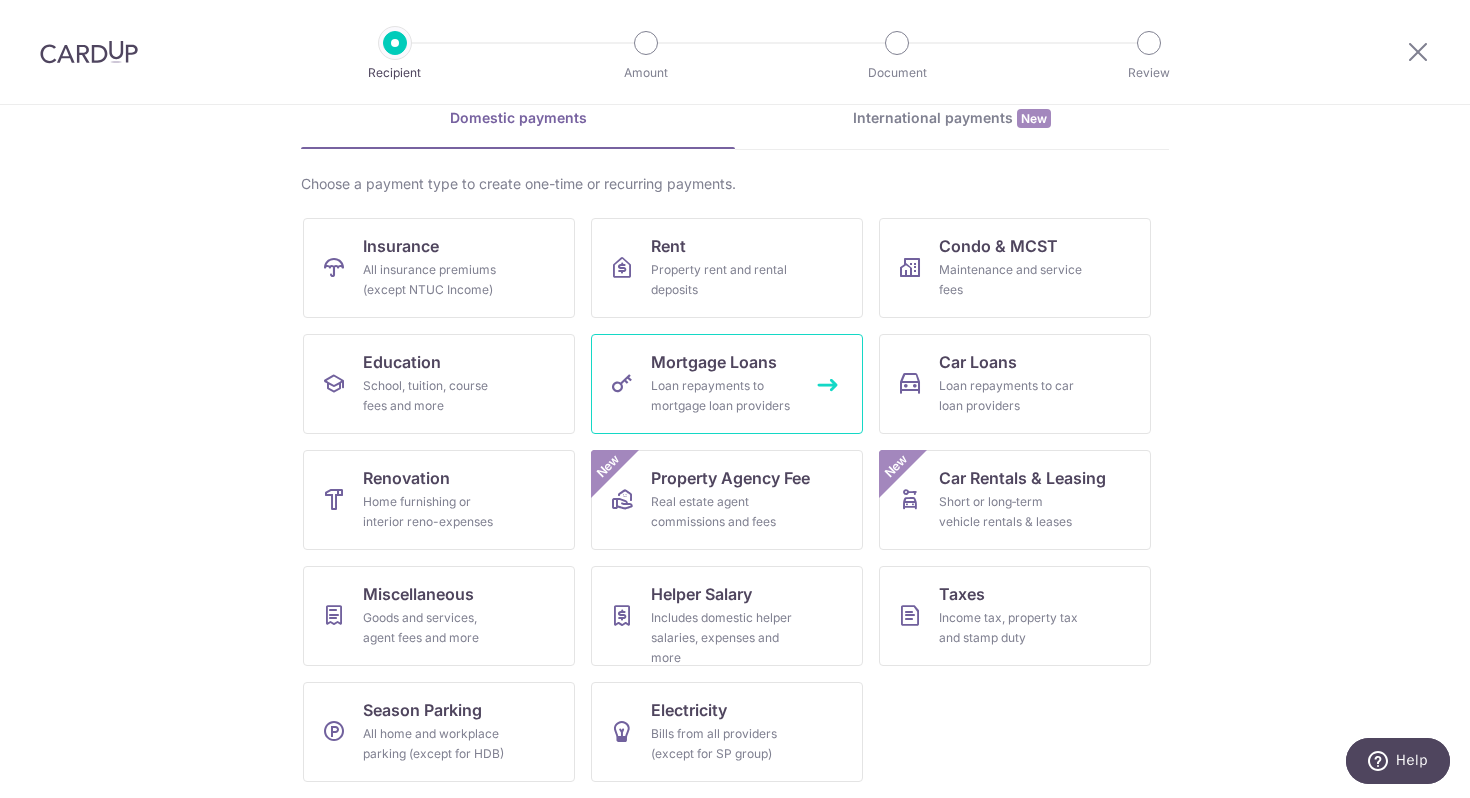 click on "Loan repayments to mortgage loan providers" at bounding box center (723, 396) 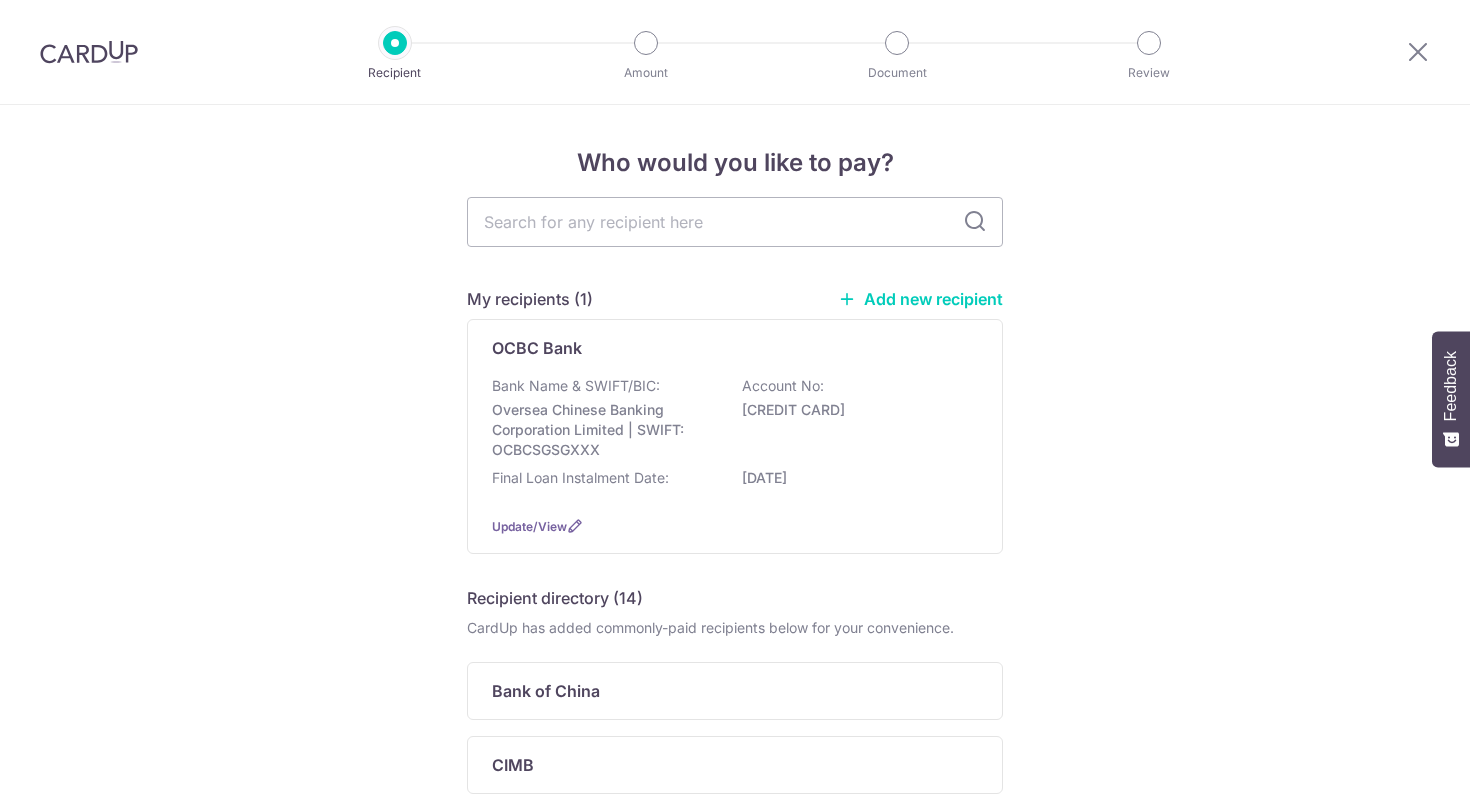scroll, scrollTop: 0, scrollLeft: 0, axis: both 